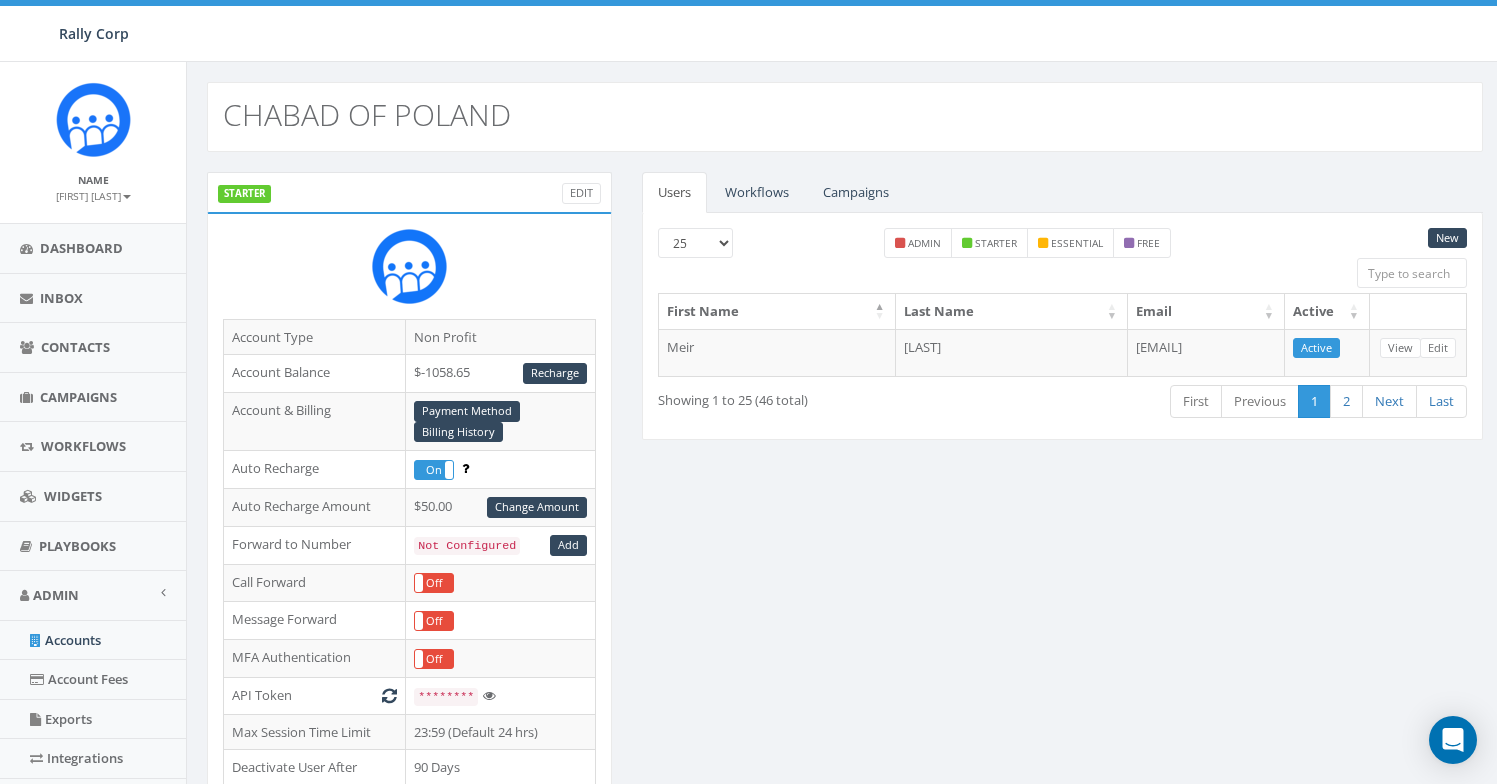 scroll, scrollTop: 634, scrollLeft: 0, axis: vertical 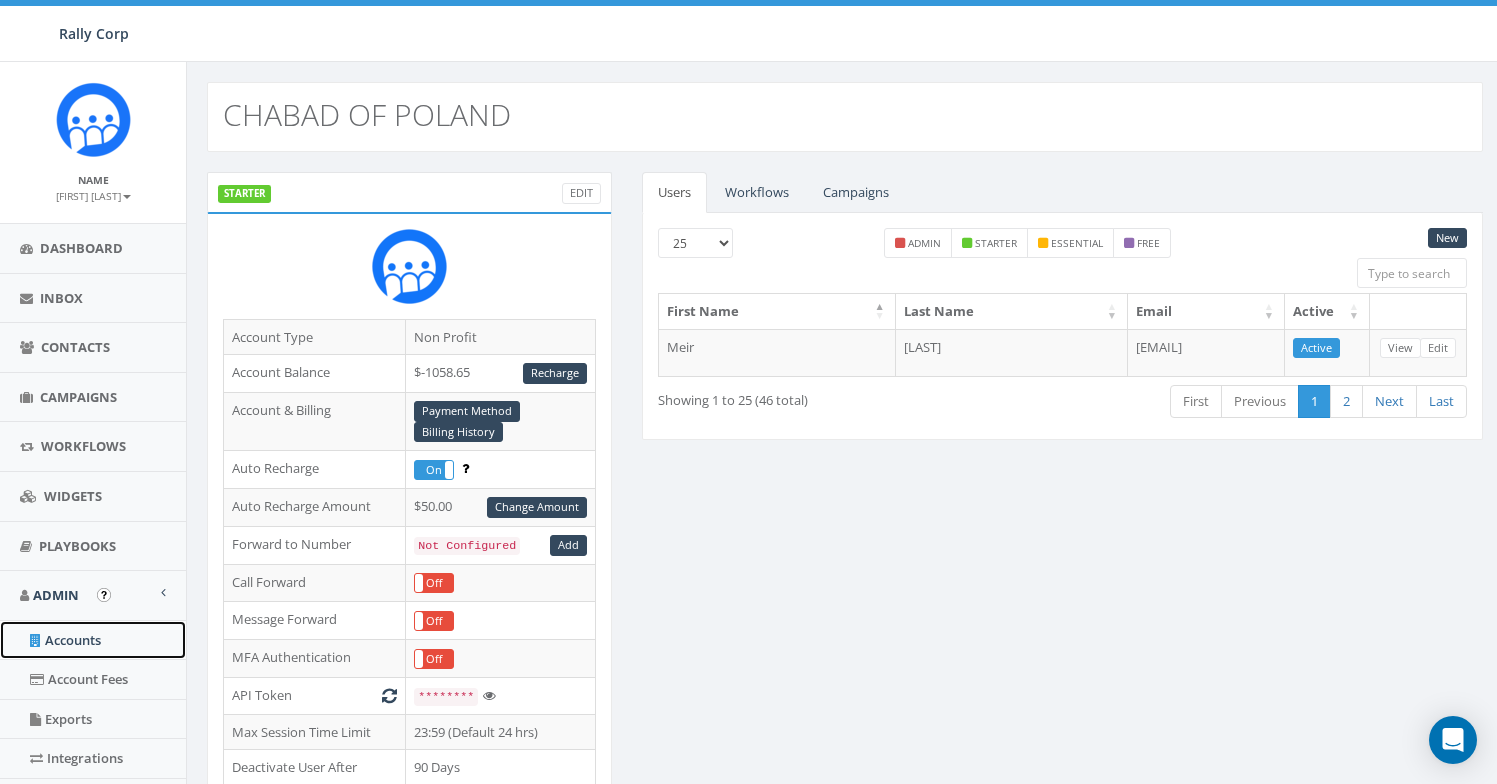 click on "Accounts" at bounding box center [93, 640] 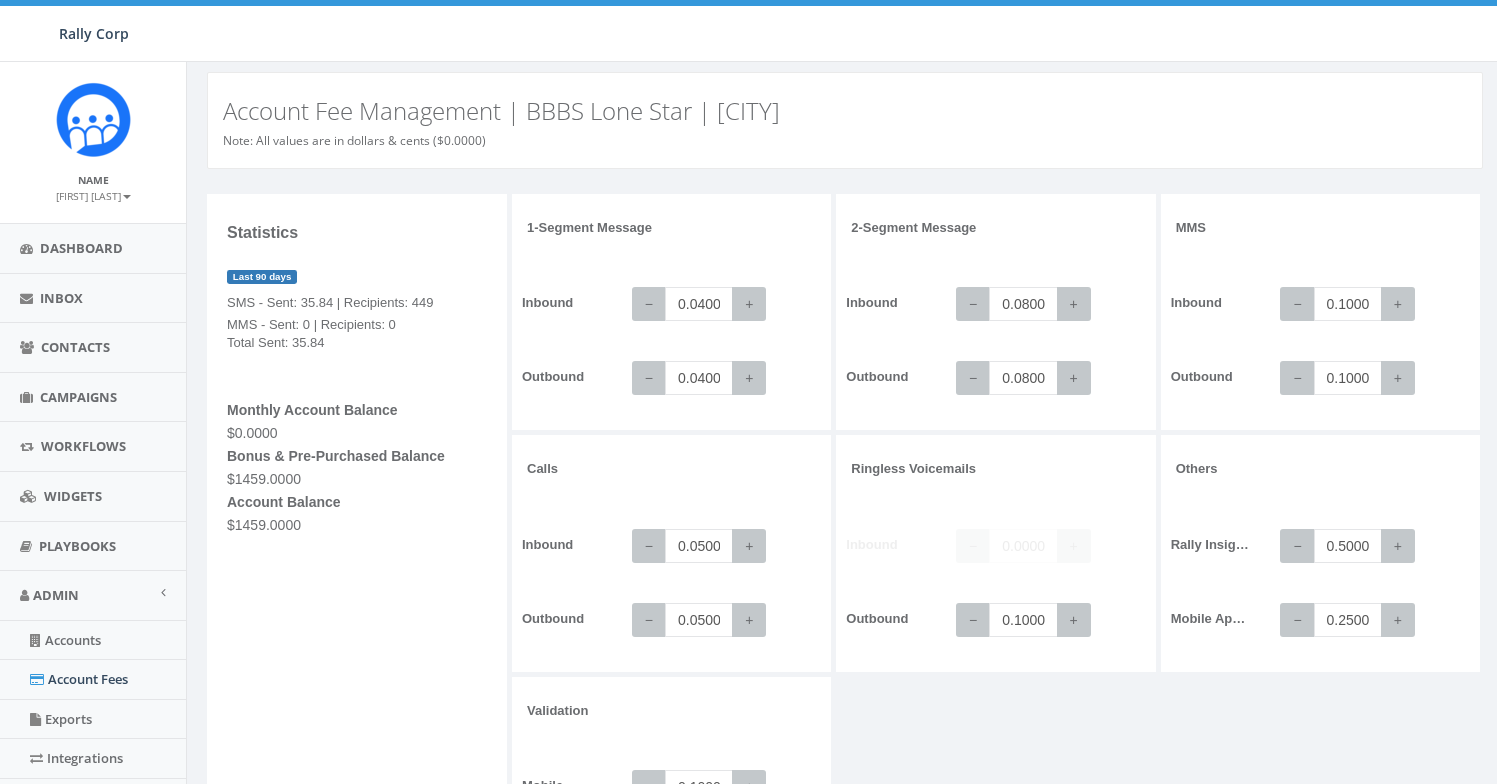 scroll, scrollTop: 0, scrollLeft: 0, axis: both 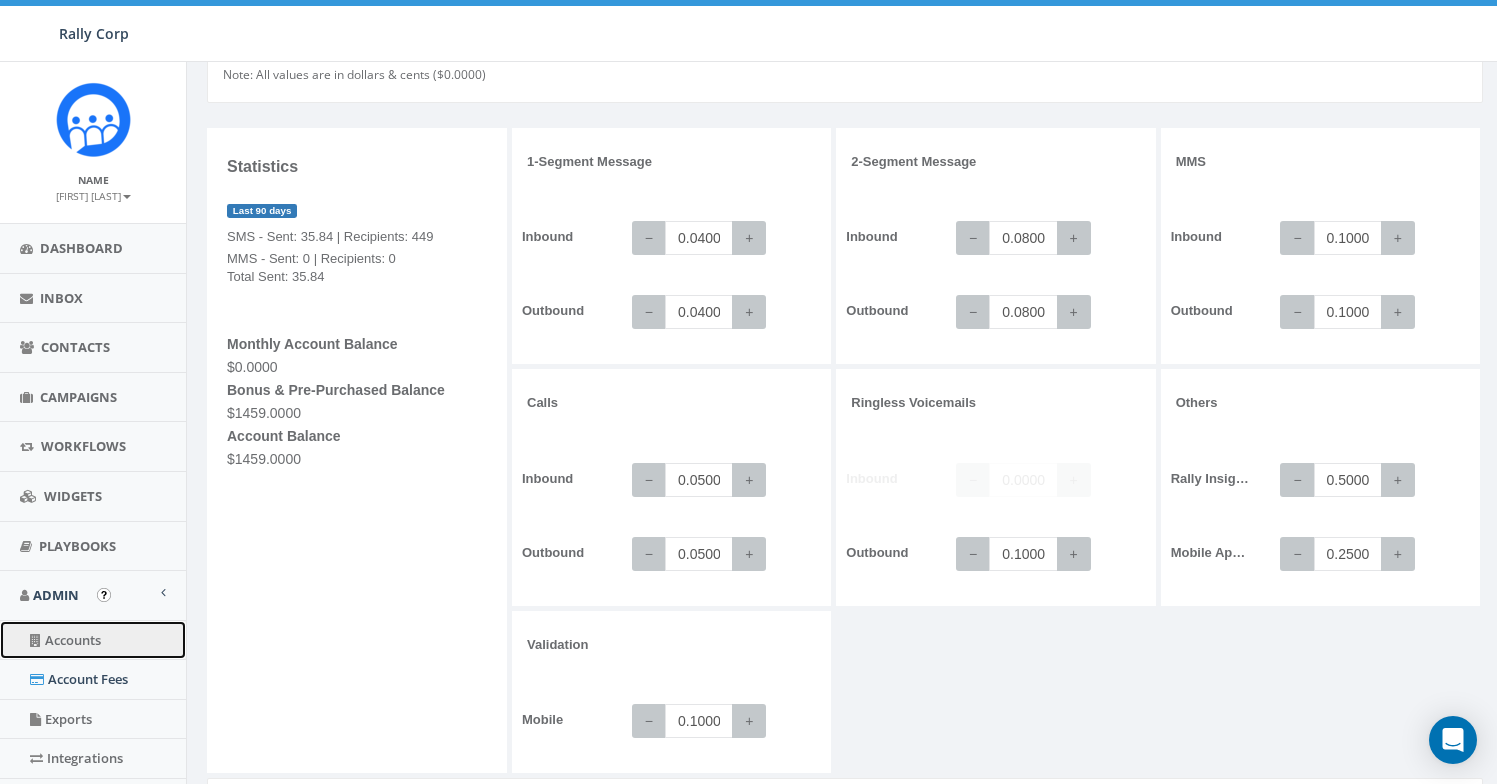 click on "Accounts" at bounding box center (93, 640) 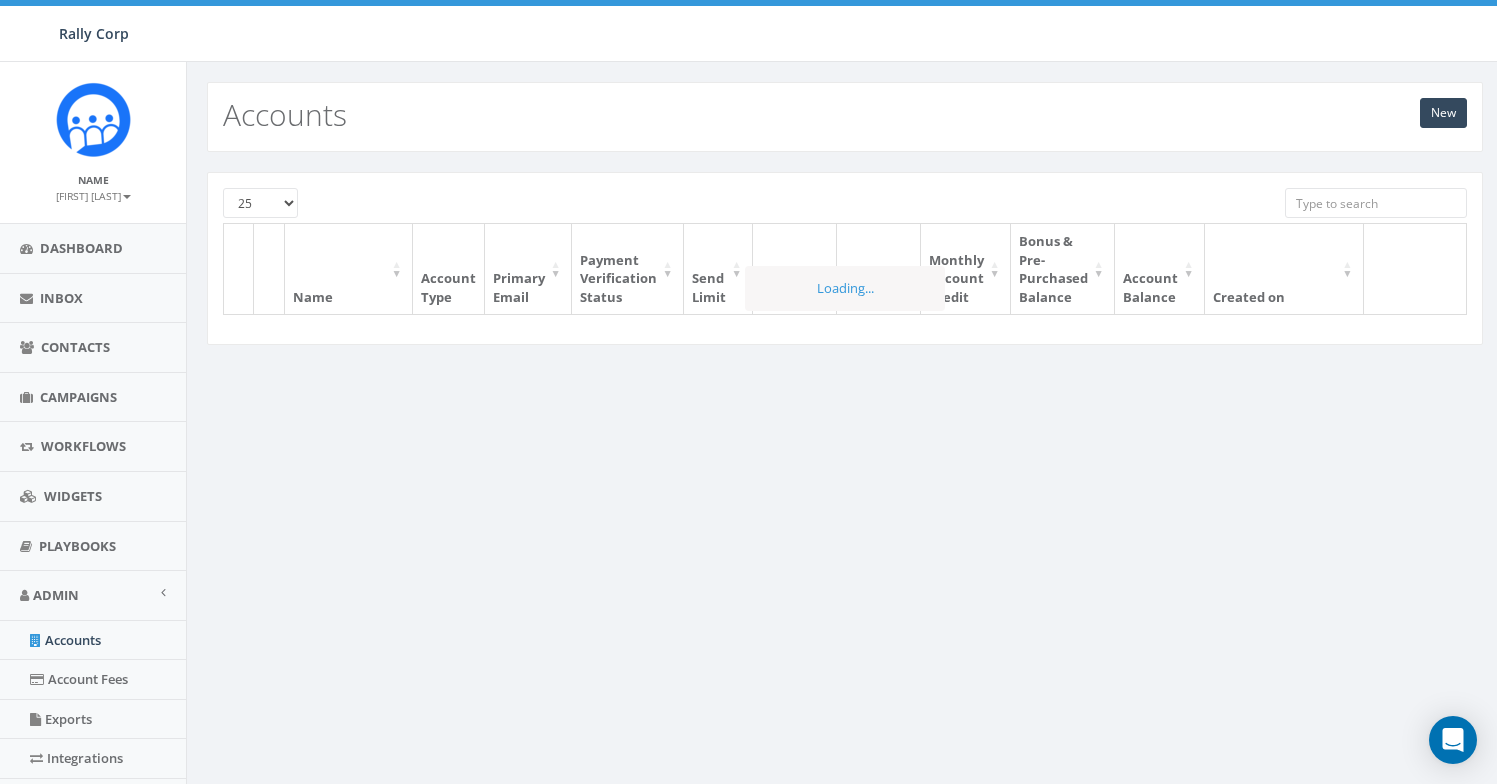 scroll, scrollTop: 0, scrollLeft: 0, axis: both 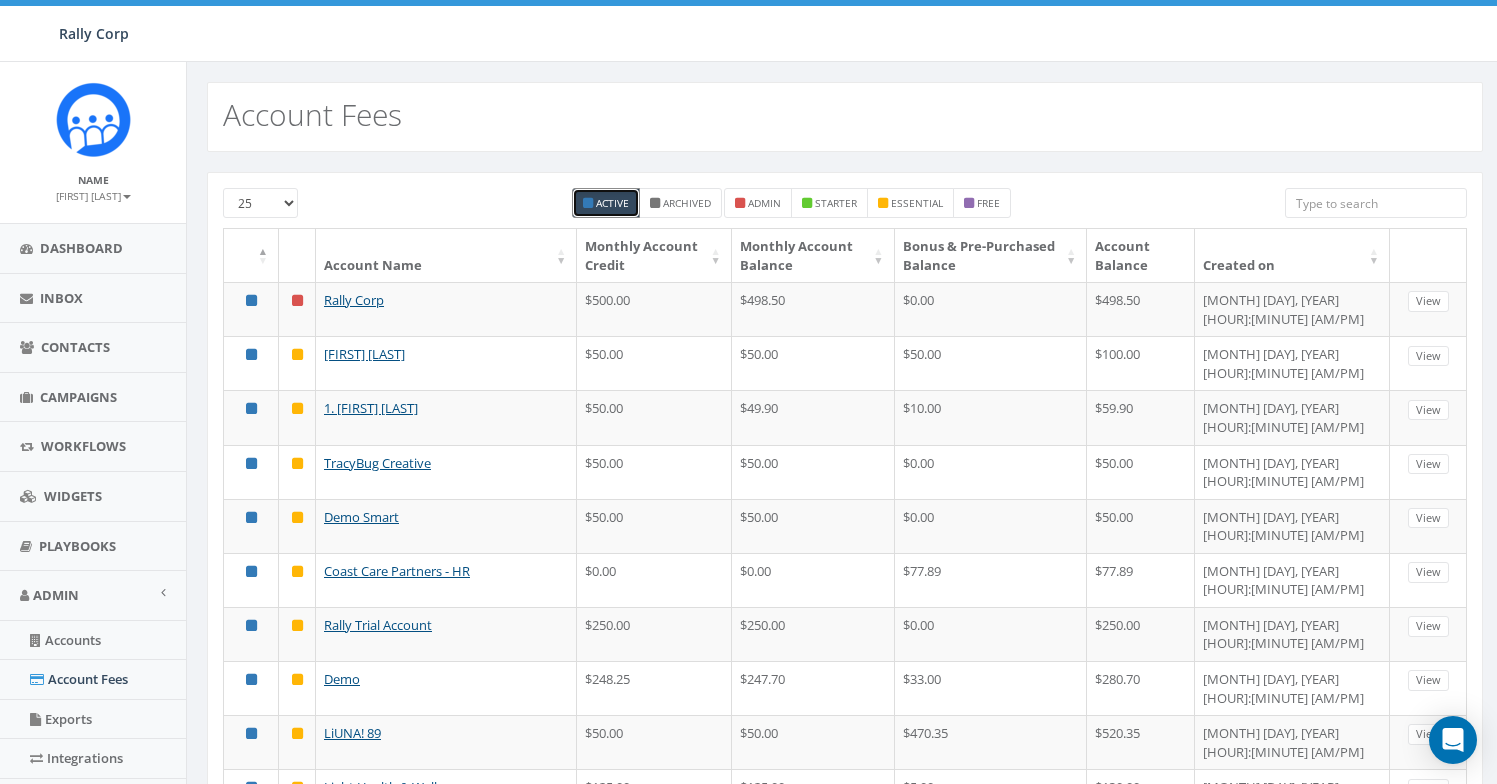 click on "Created on" at bounding box center [1292, 255] 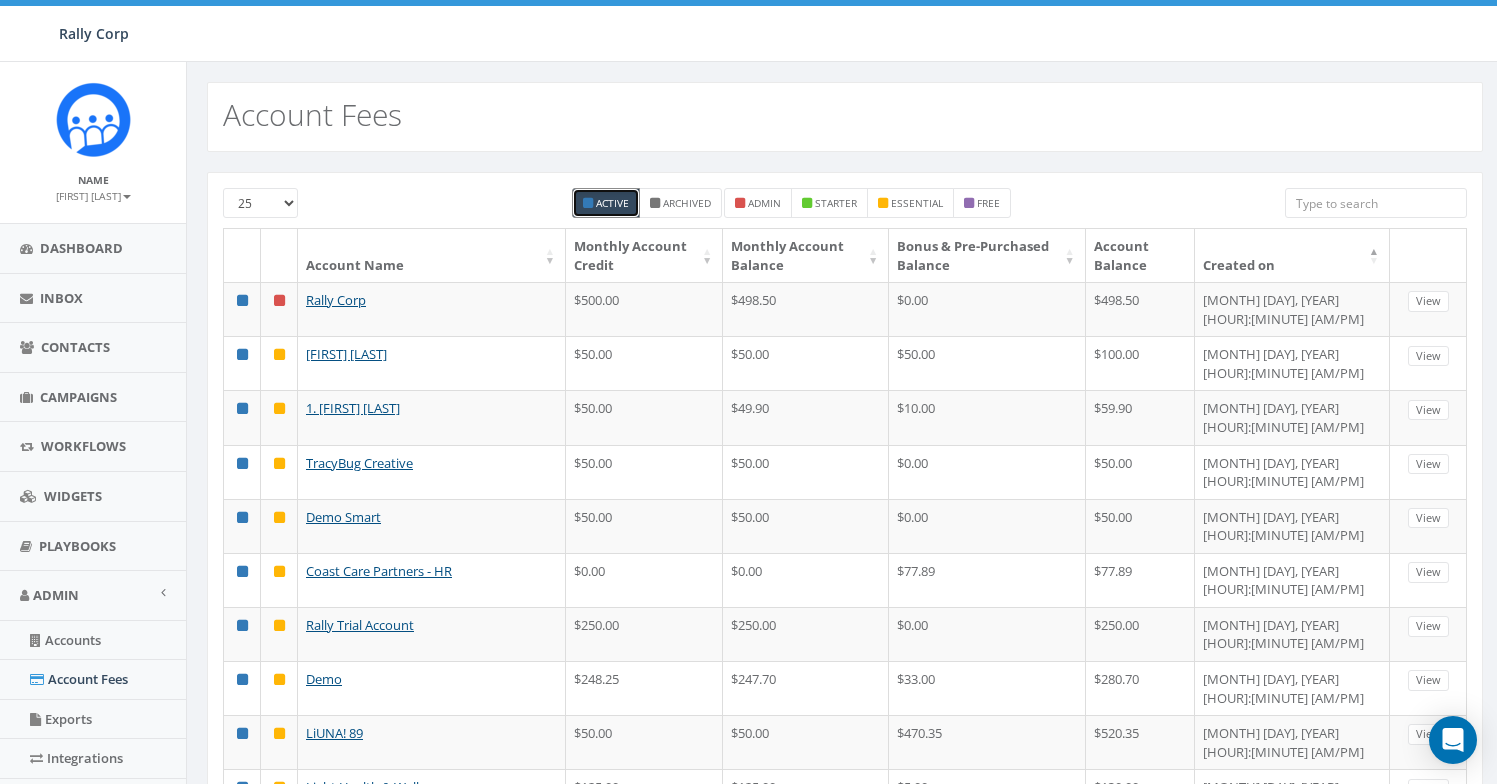click on "Created on" at bounding box center (1292, 255) 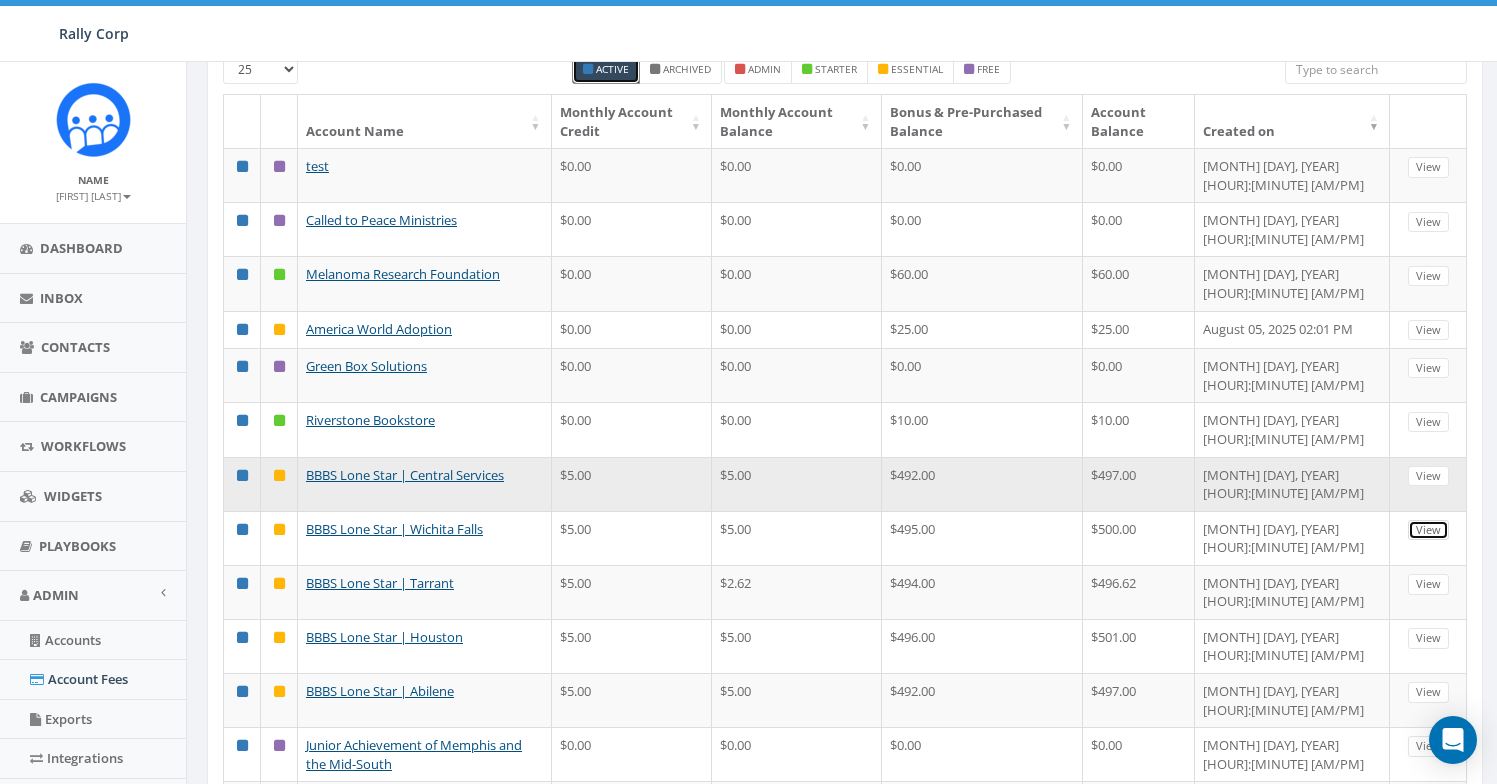 scroll, scrollTop: 165, scrollLeft: 0, axis: vertical 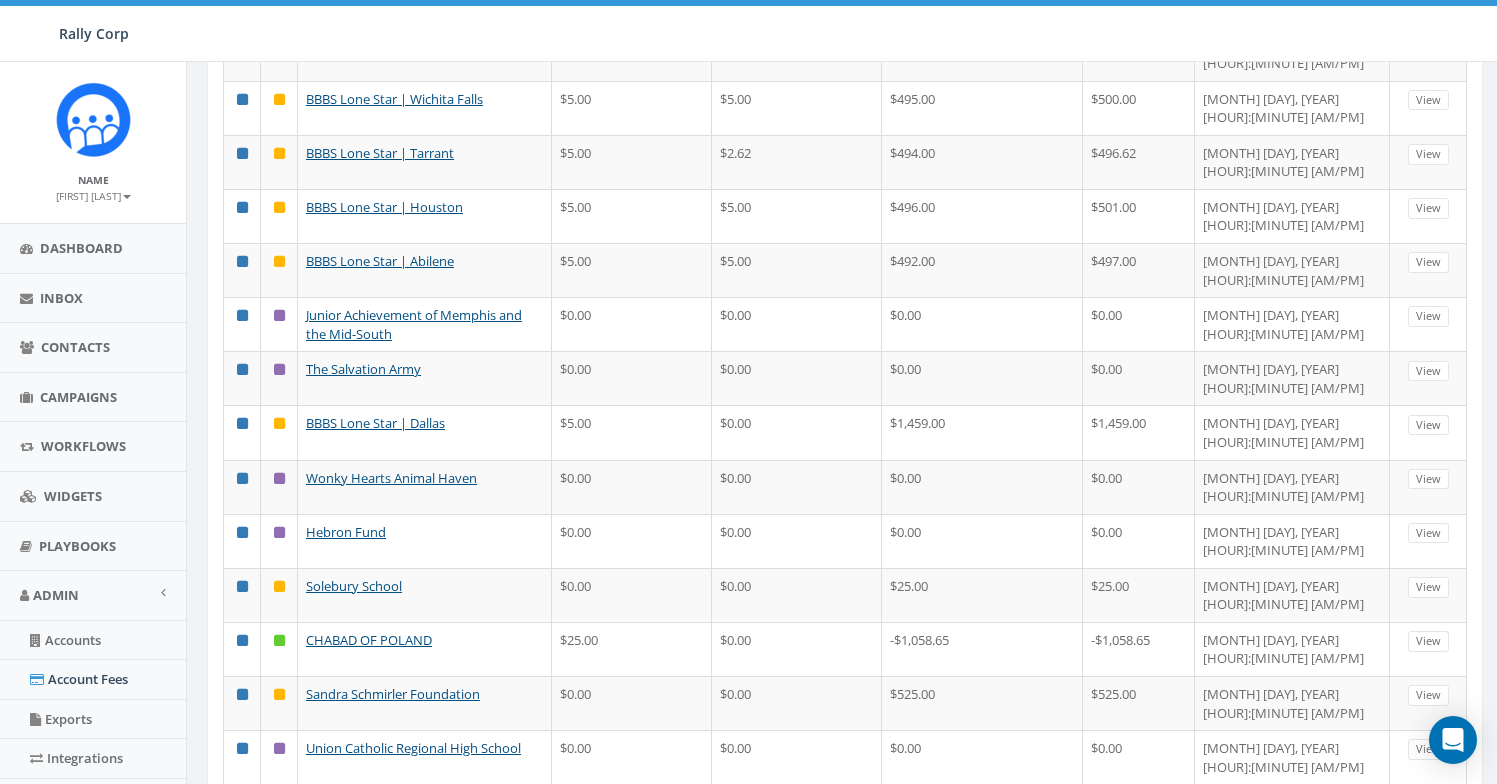 click on "2" at bounding box center [1183, 1080] 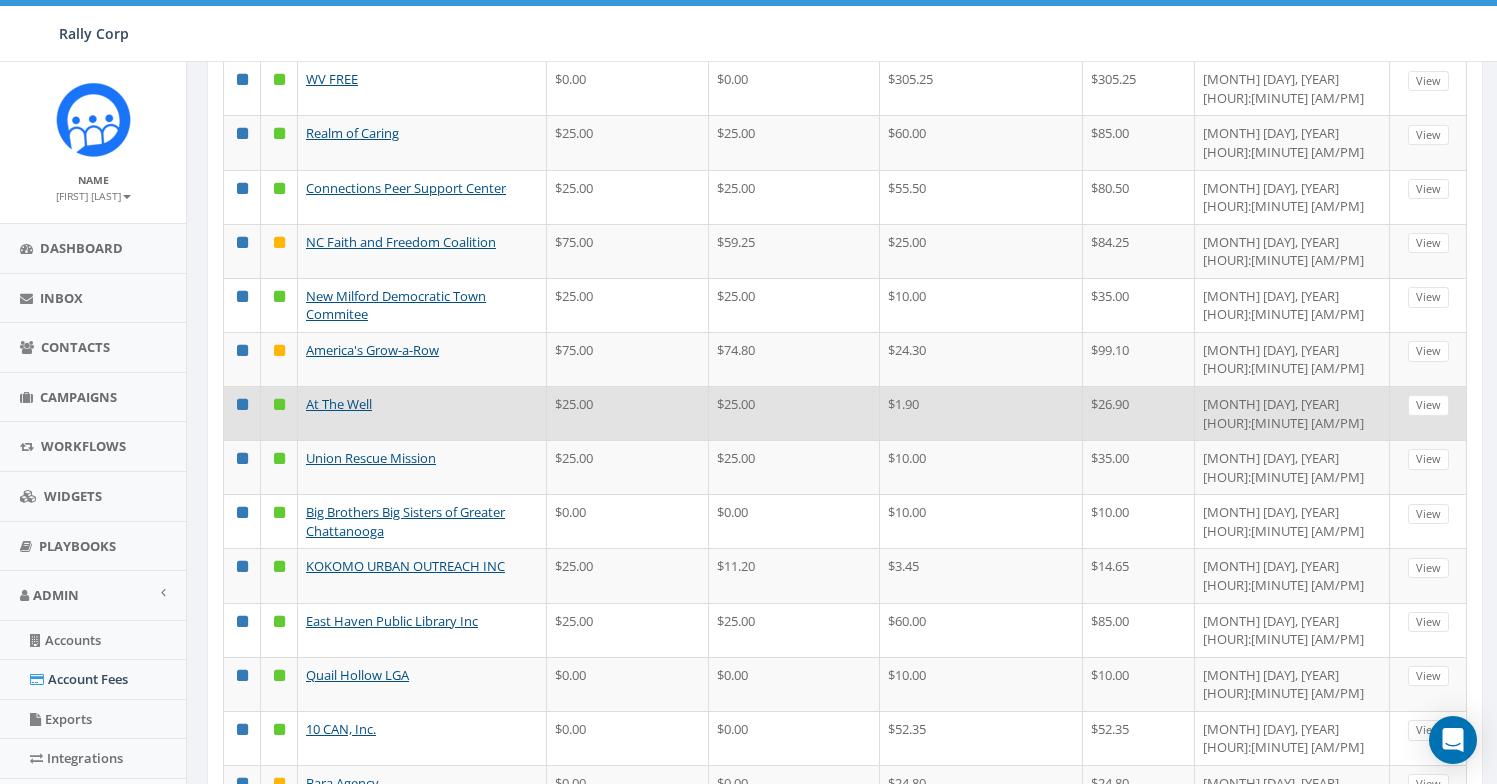 scroll, scrollTop: 0, scrollLeft: 0, axis: both 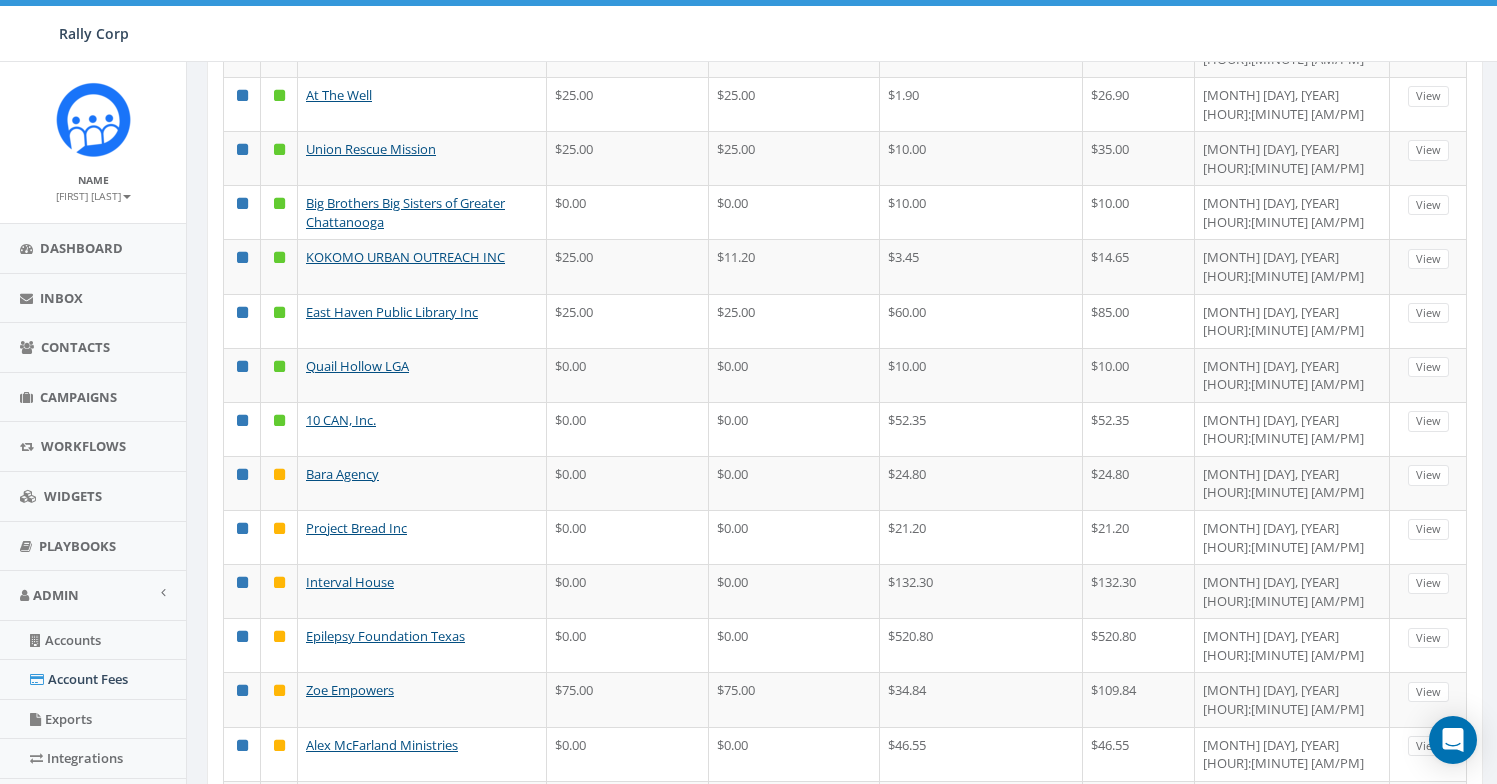click on "3" at bounding box center (1215, 1076) 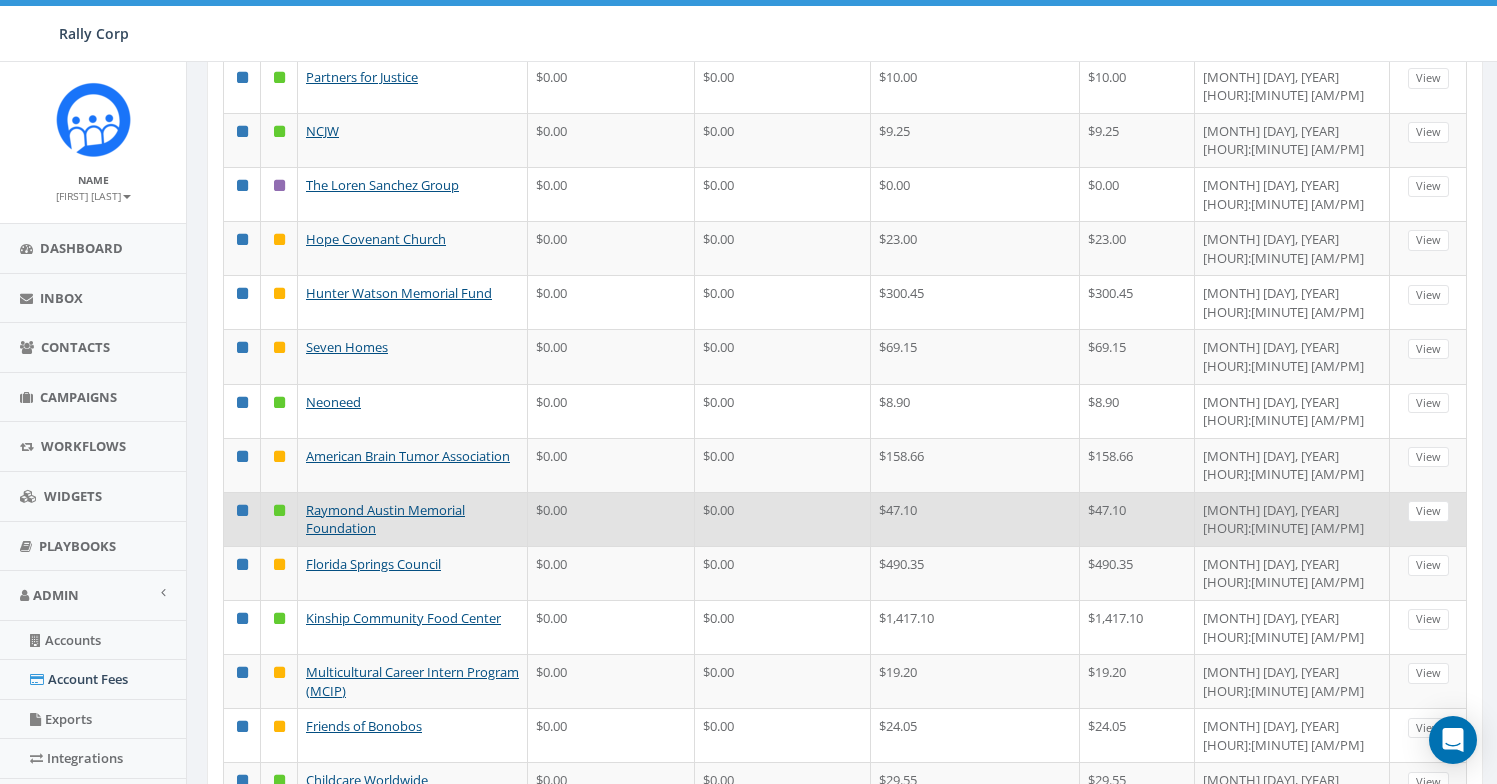 scroll, scrollTop: 0, scrollLeft: 0, axis: both 